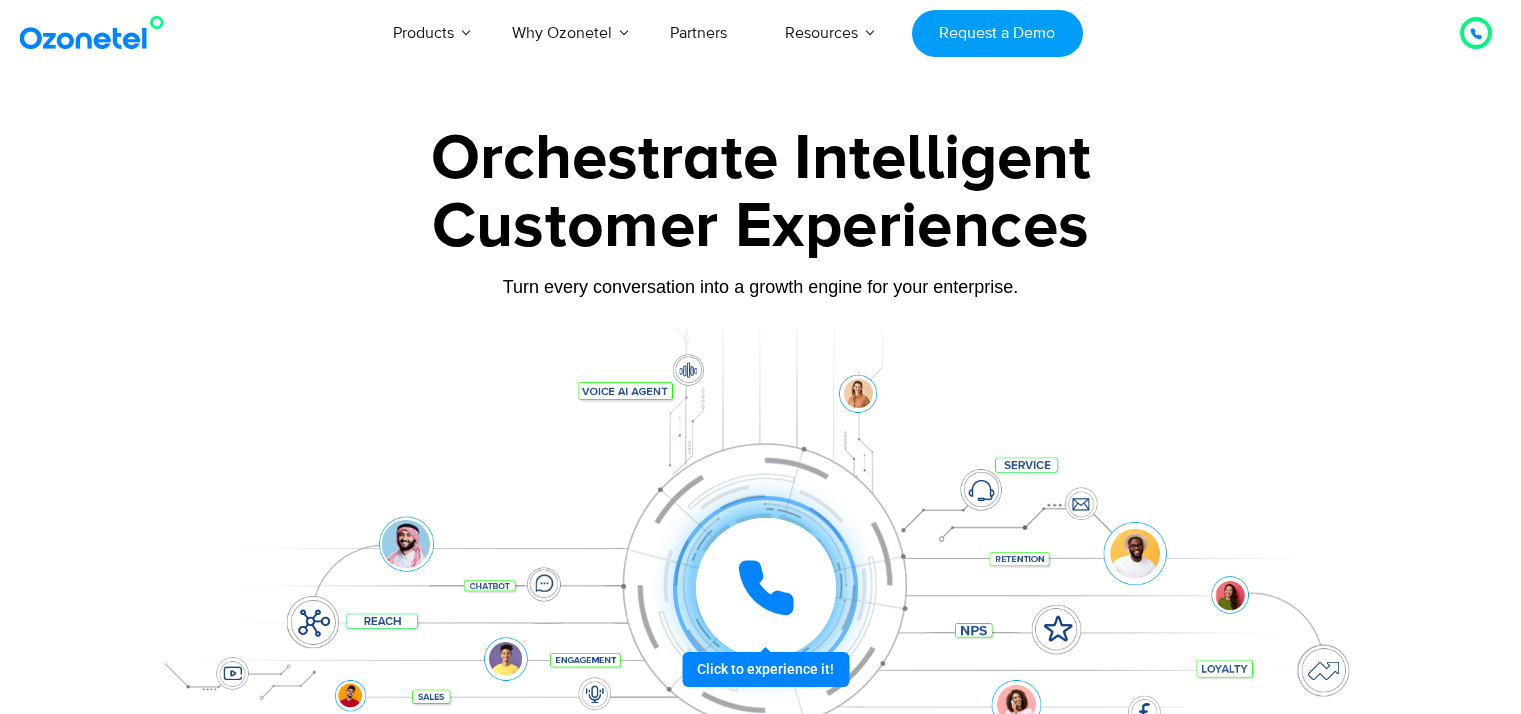 scroll, scrollTop: 0, scrollLeft: 0, axis: both 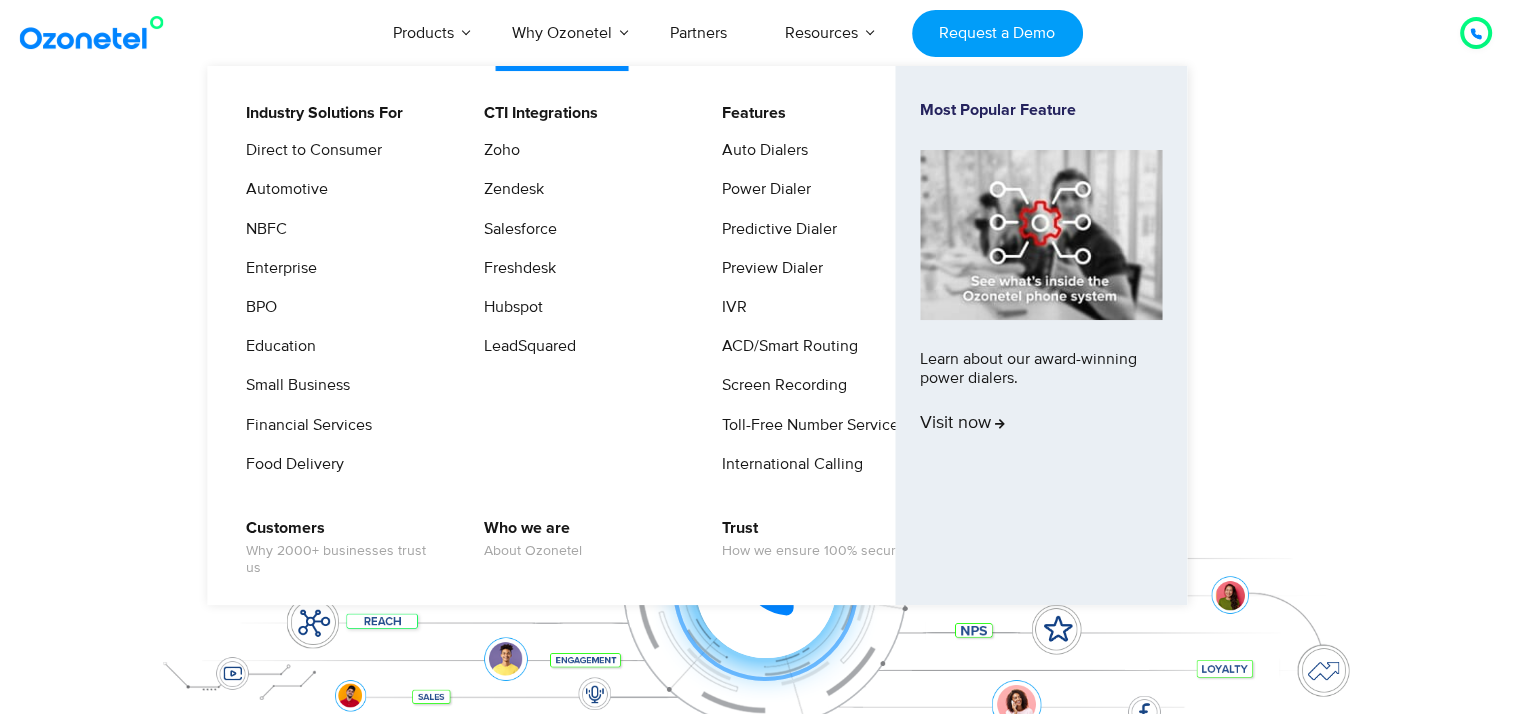 click on "Industry Solutions For
Direct to Consumer
Automotive
NBFC
Enterprise
BPO
Education
Small Business
Financial Services
Food Delivery
CTI Integrations
Zoho
Zendesk
Salesforce
Freshdesk
Hubspot
LeadSquared
Features
Auto Dialers
Power Dialer
Predictive Dialer
Preview Dialer
IVR
ACD/Smart Routing
Screen Recording
Toll-Free Number Services
International Calling
Customers  Why 2000+ businesses trust us
Who we are About Ozonetel
Trust  How we ensure 100% security
Most Popular Feature Learn about our award-winning power dialers. Visit now" at bounding box center [697, 335] 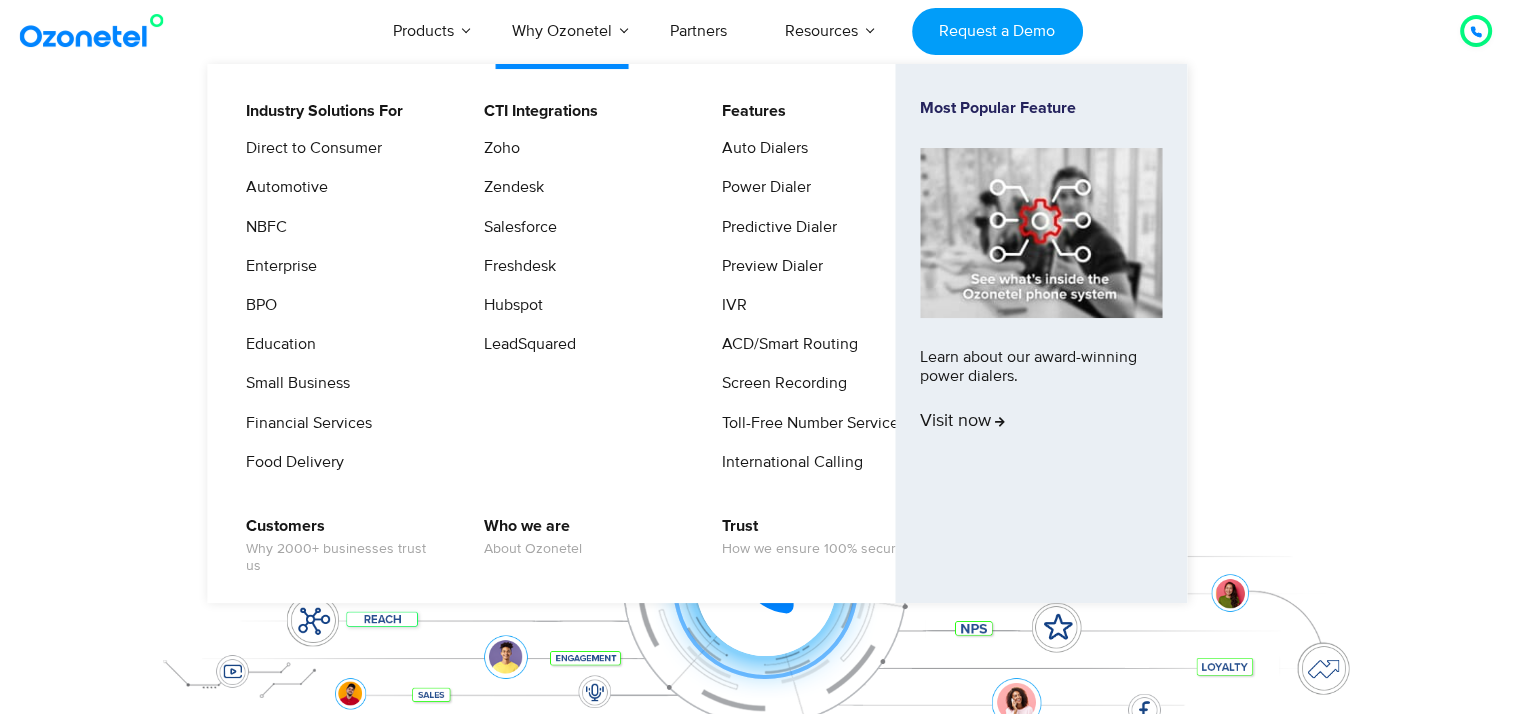 scroll, scrollTop: 0, scrollLeft: 0, axis: both 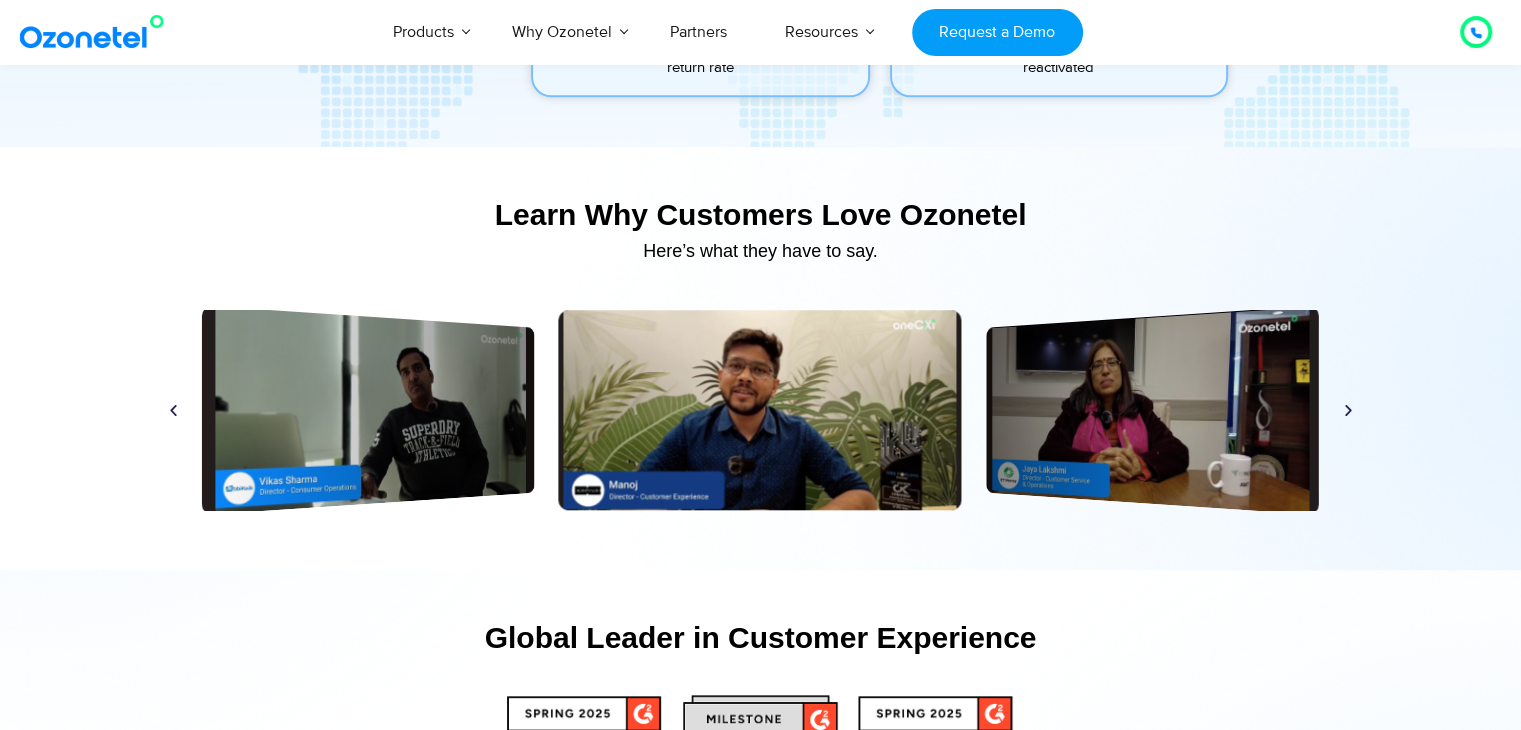 click at bounding box center [1348, 410] 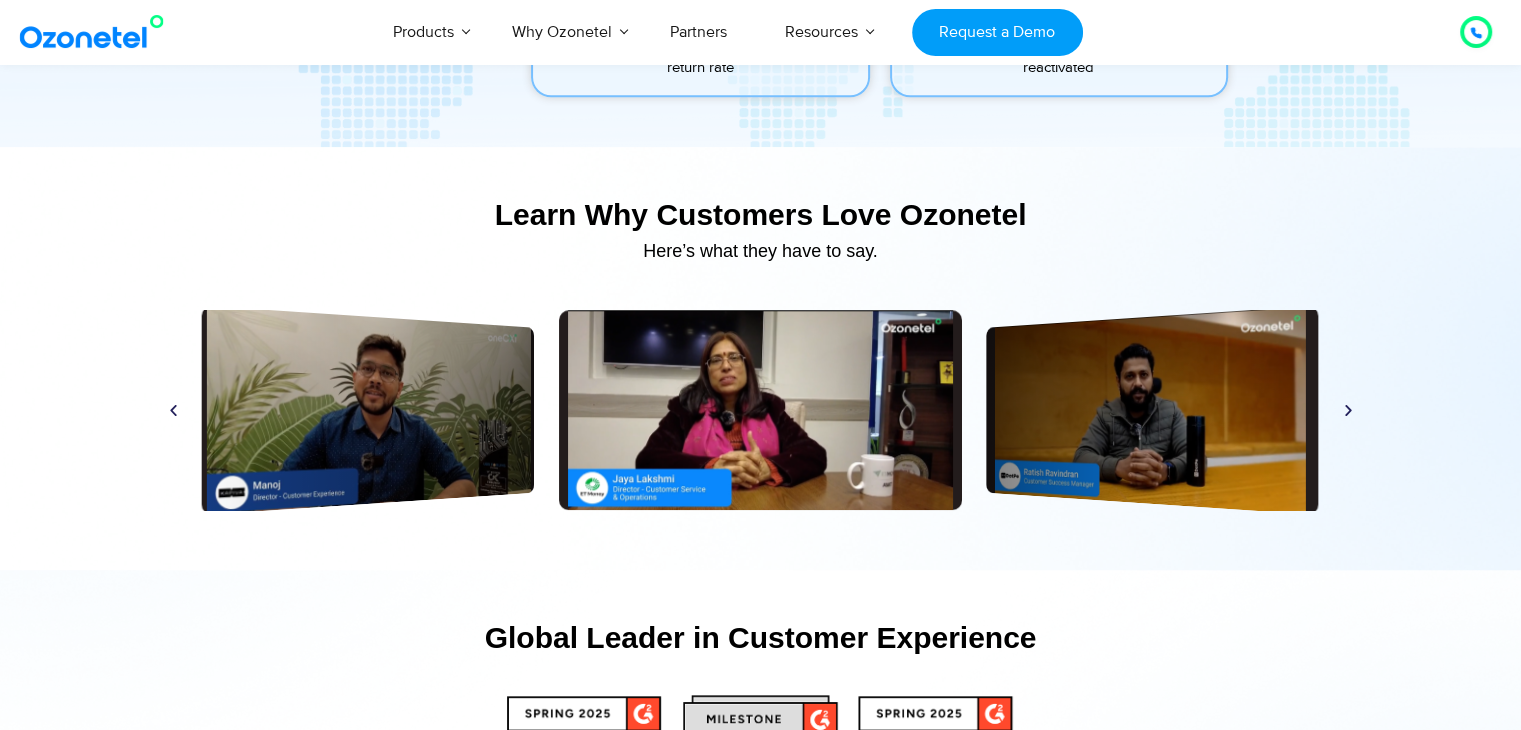 click at bounding box center (1348, 410) 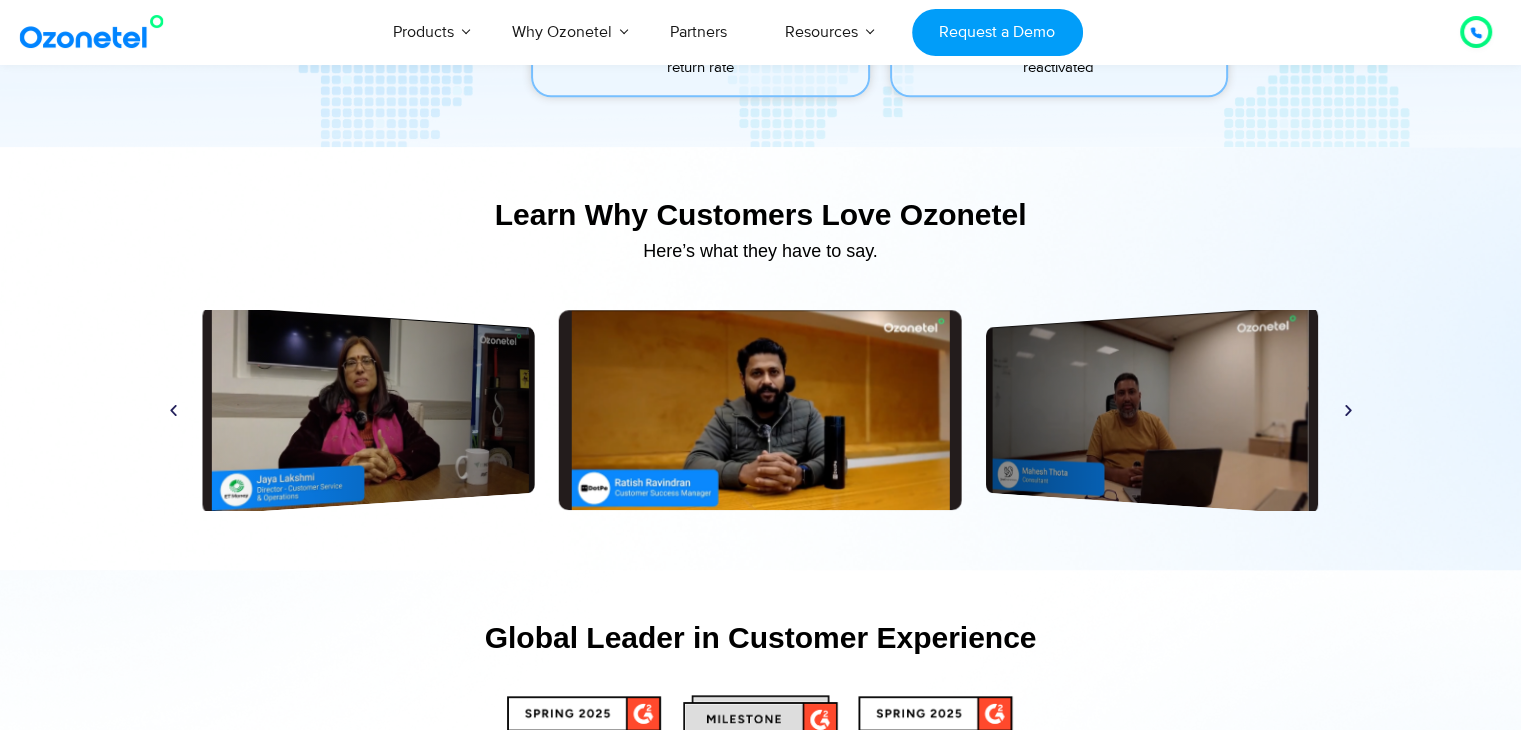 click at bounding box center (1348, 410) 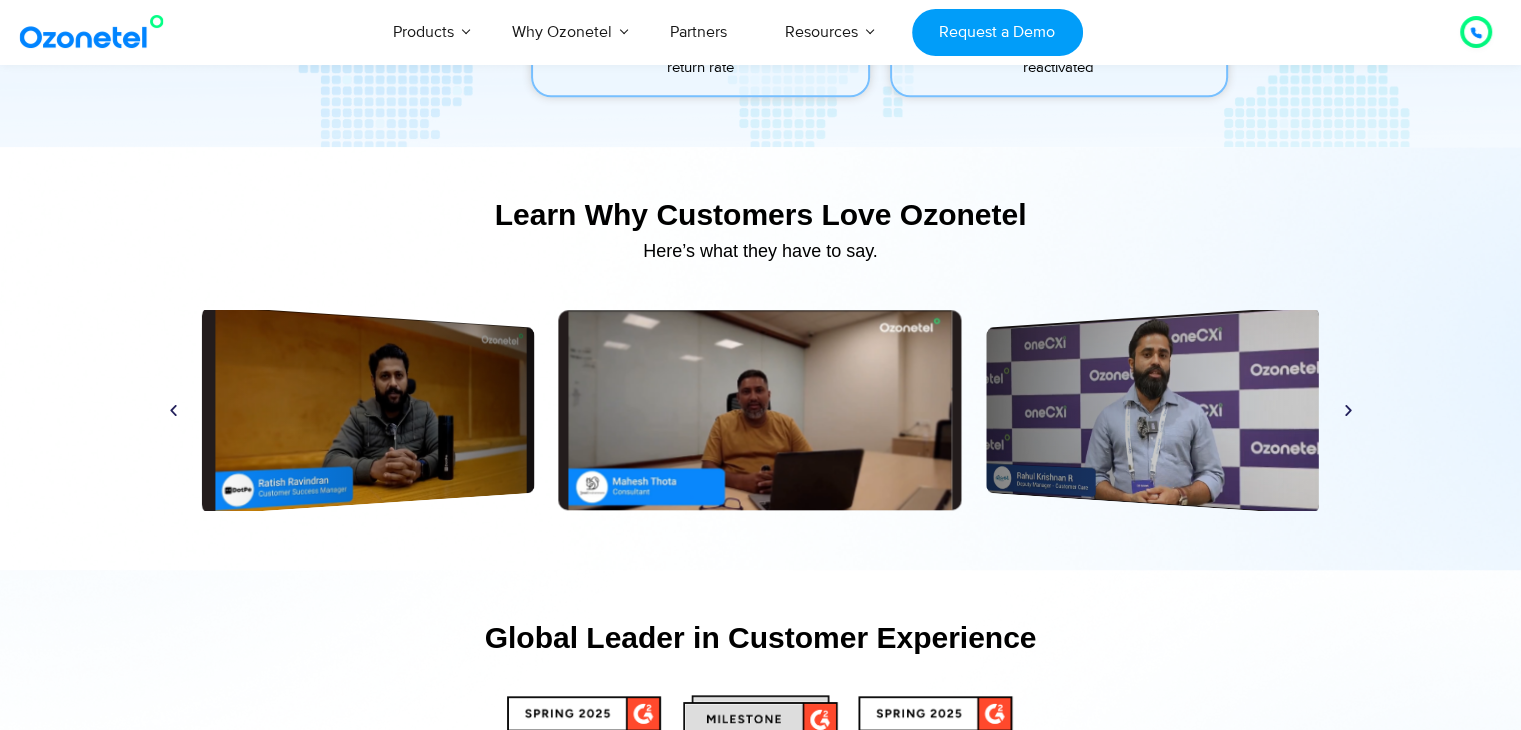 click at bounding box center (1348, 410) 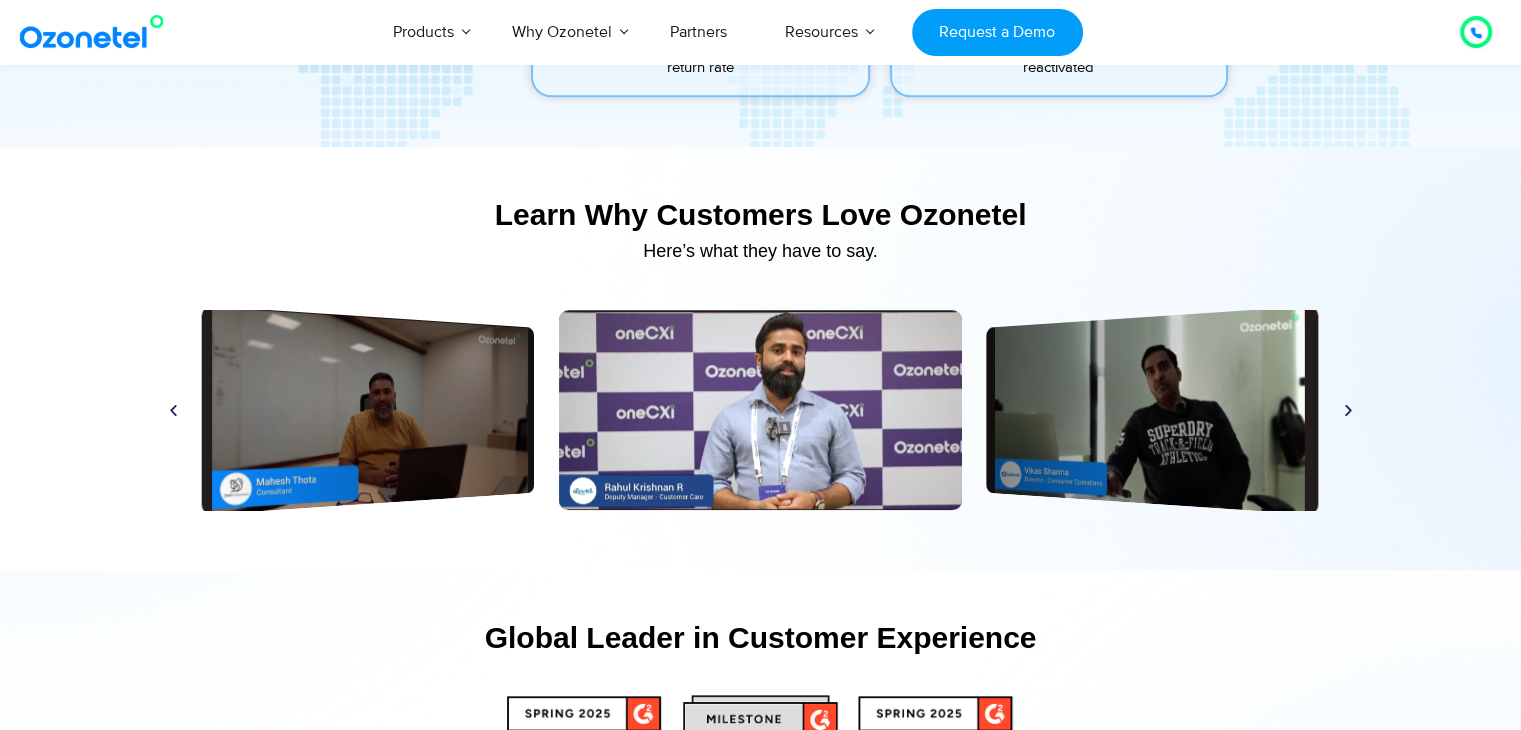click at bounding box center (1348, 410) 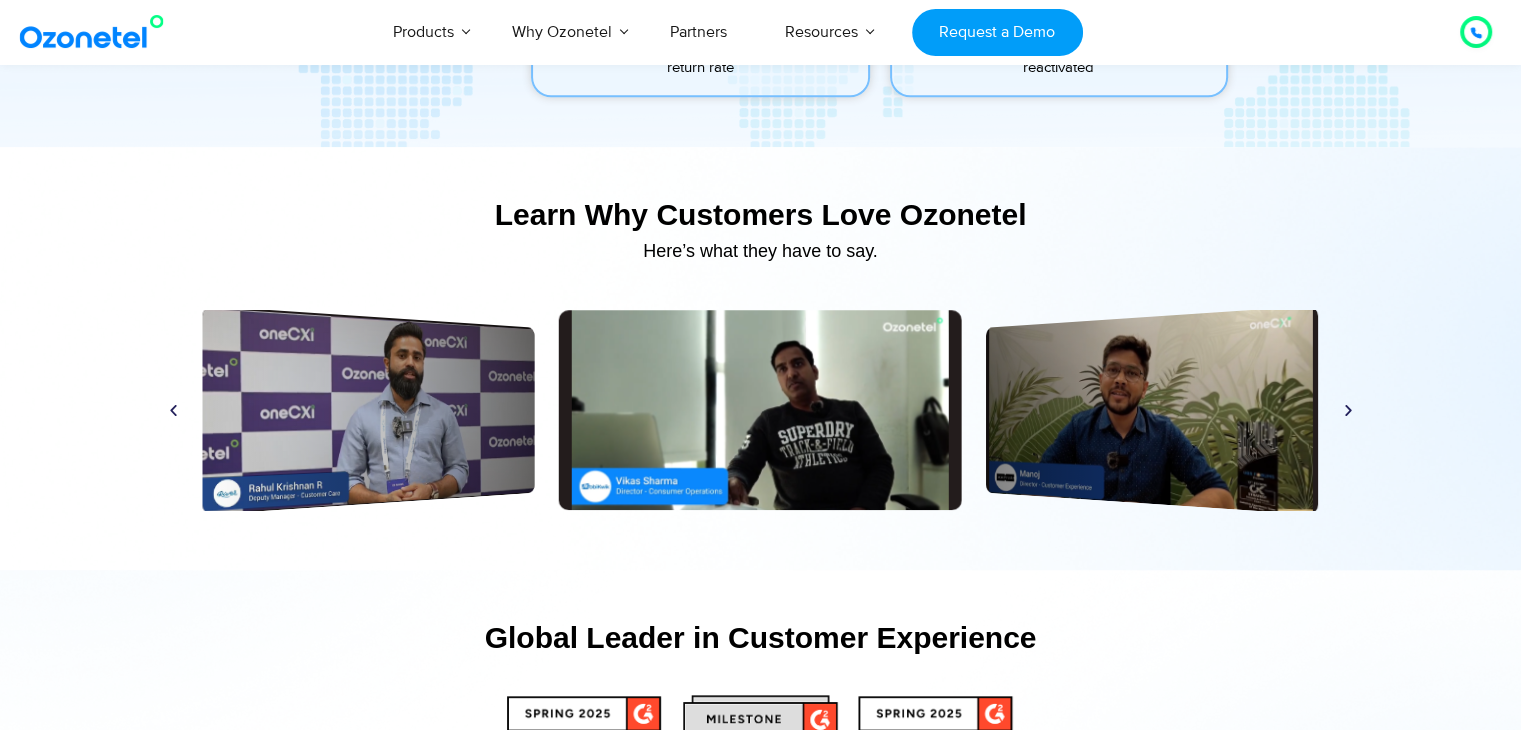 click at bounding box center [1348, 410] 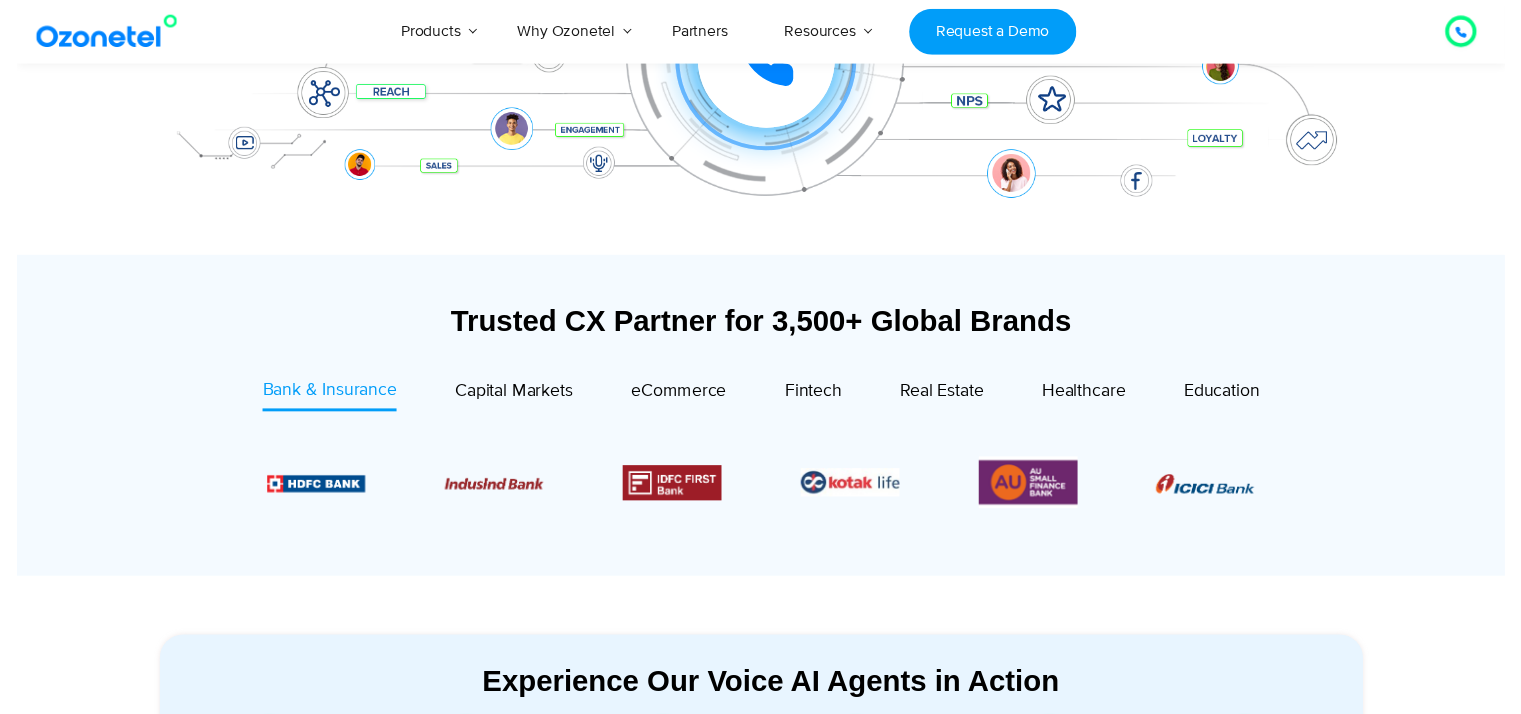 scroll, scrollTop: 0, scrollLeft: 0, axis: both 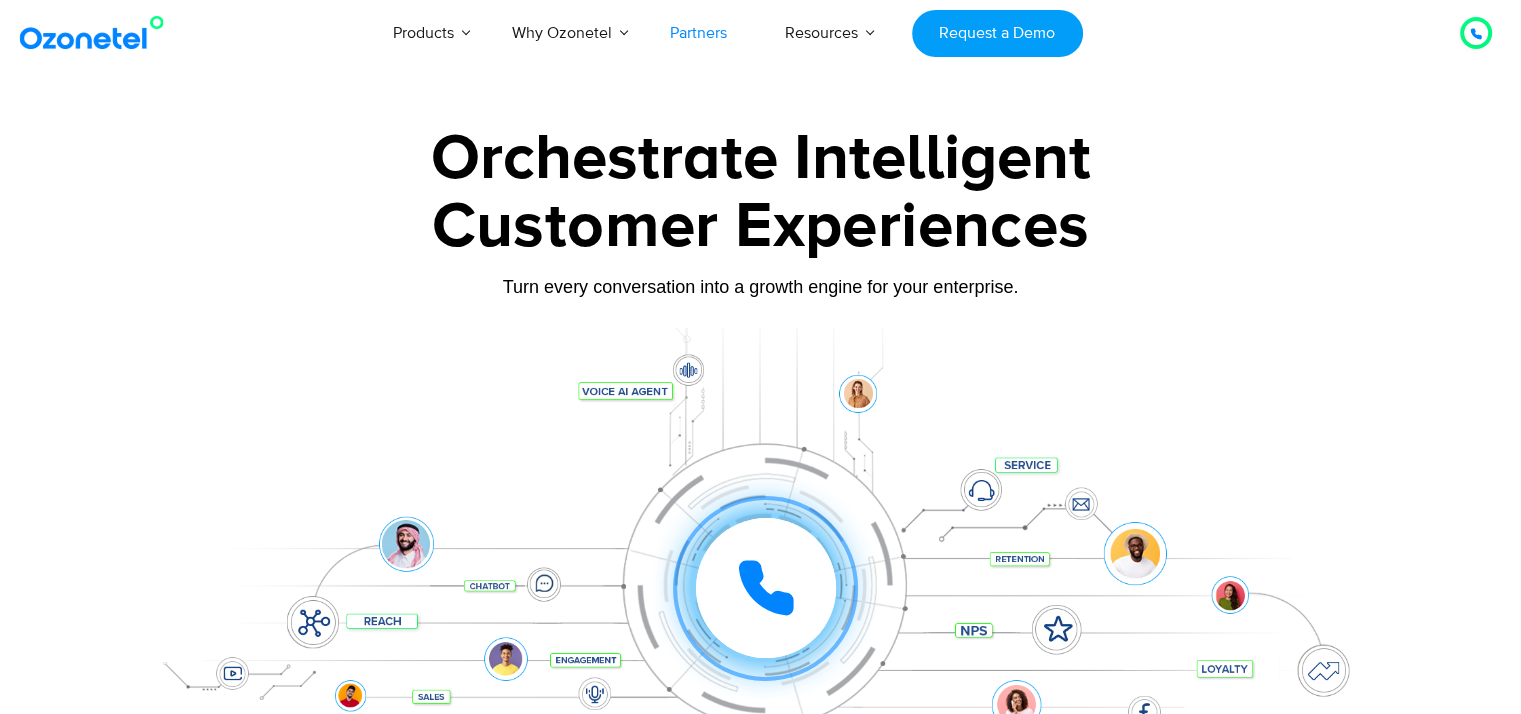 click on "Partners" at bounding box center (698, 33) 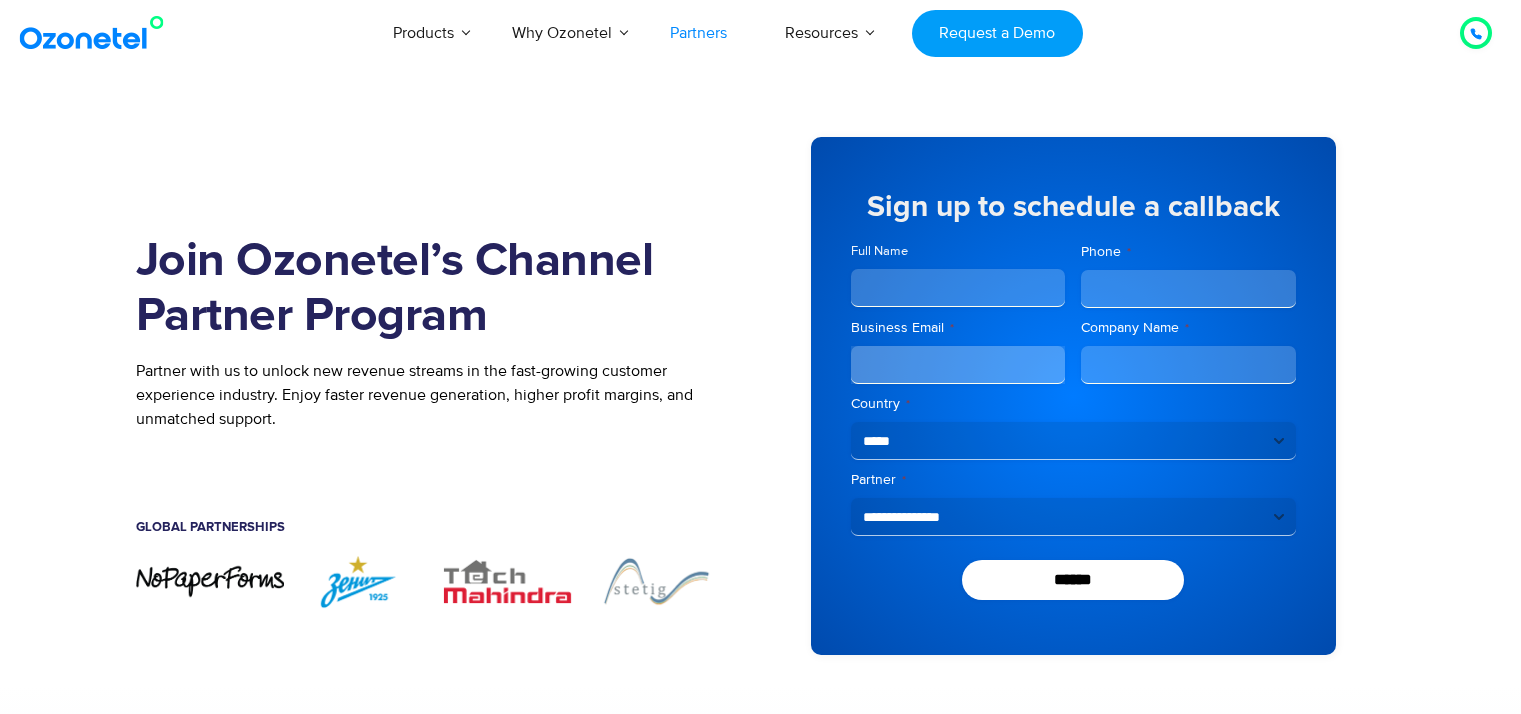scroll, scrollTop: 0, scrollLeft: 0, axis: both 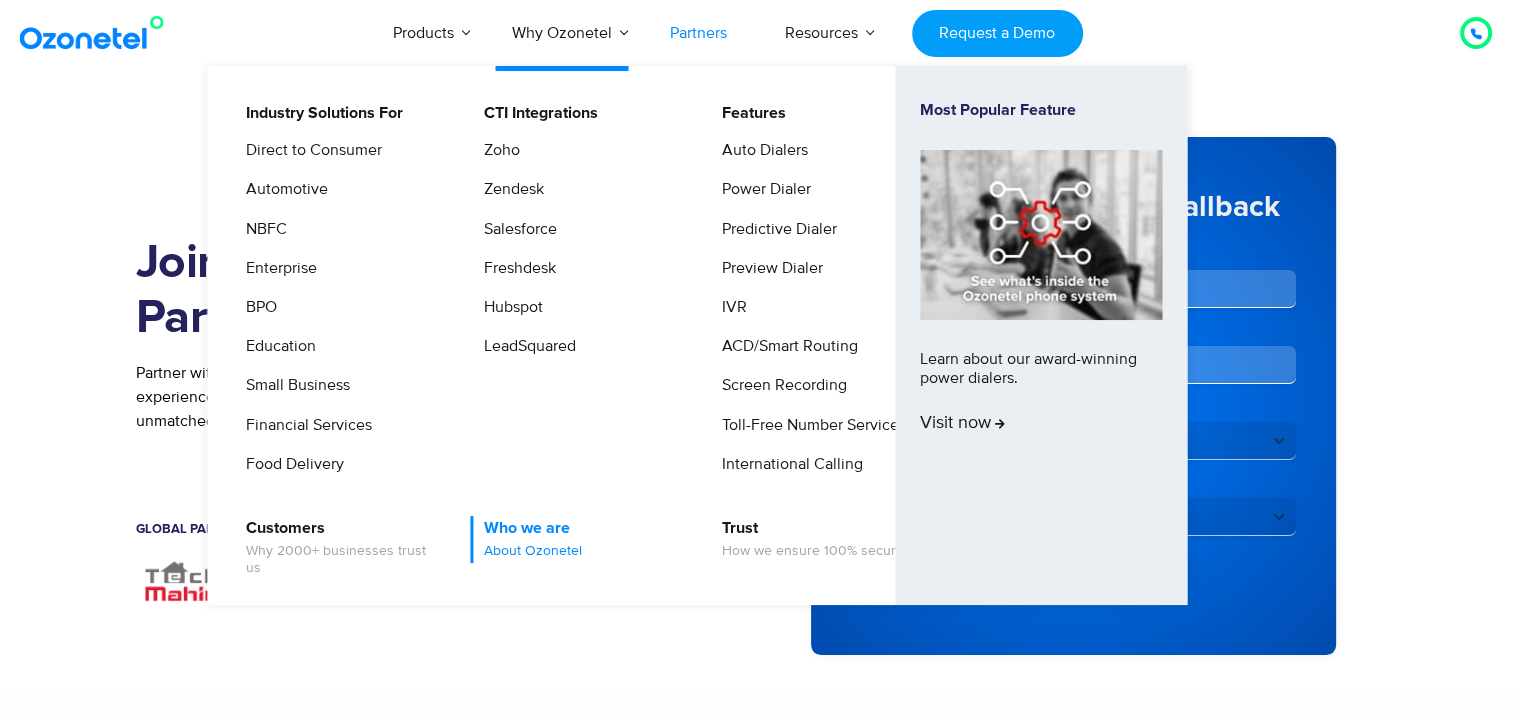 click on "Who we are About Ozonetel" at bounding box center [528, 539] 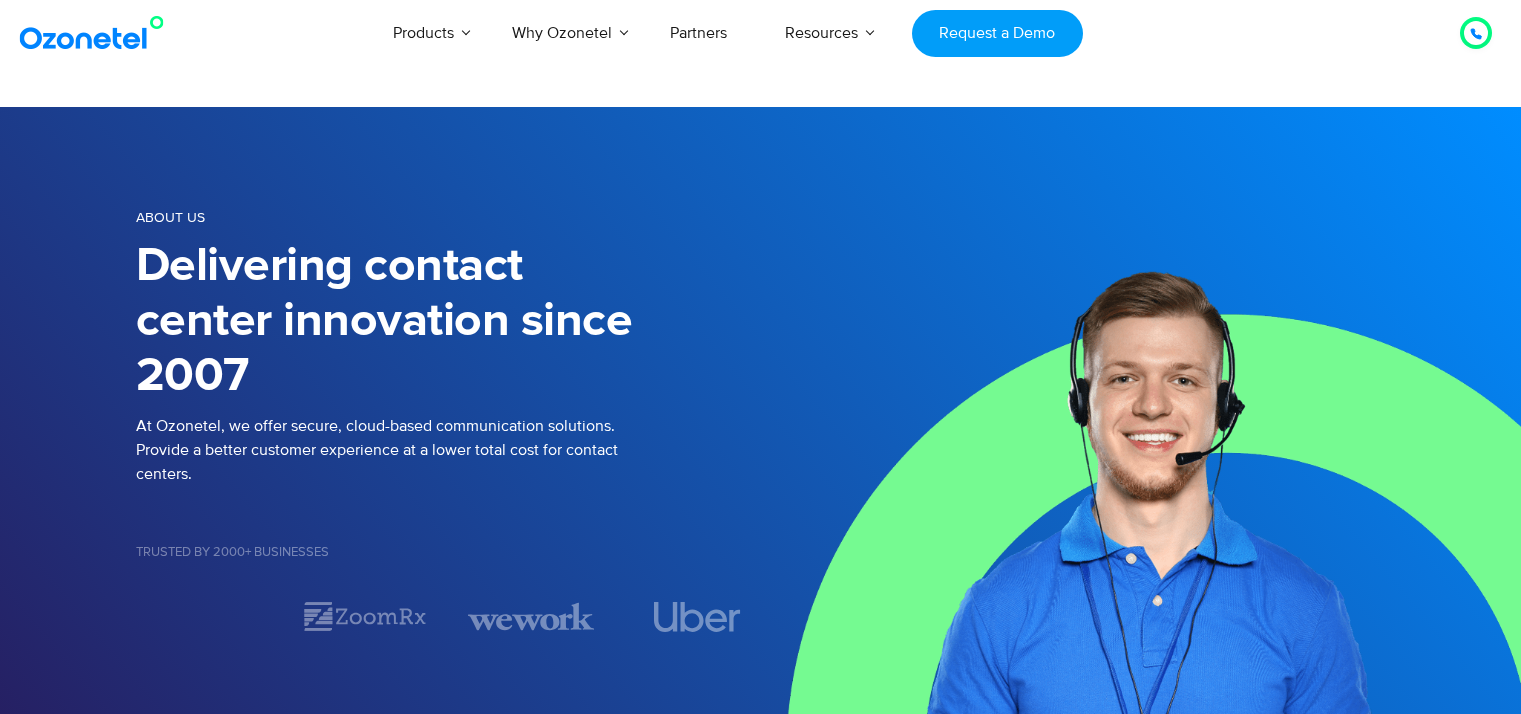 scroll, scrollTop: 0, scrollLeft: 0, axis: both 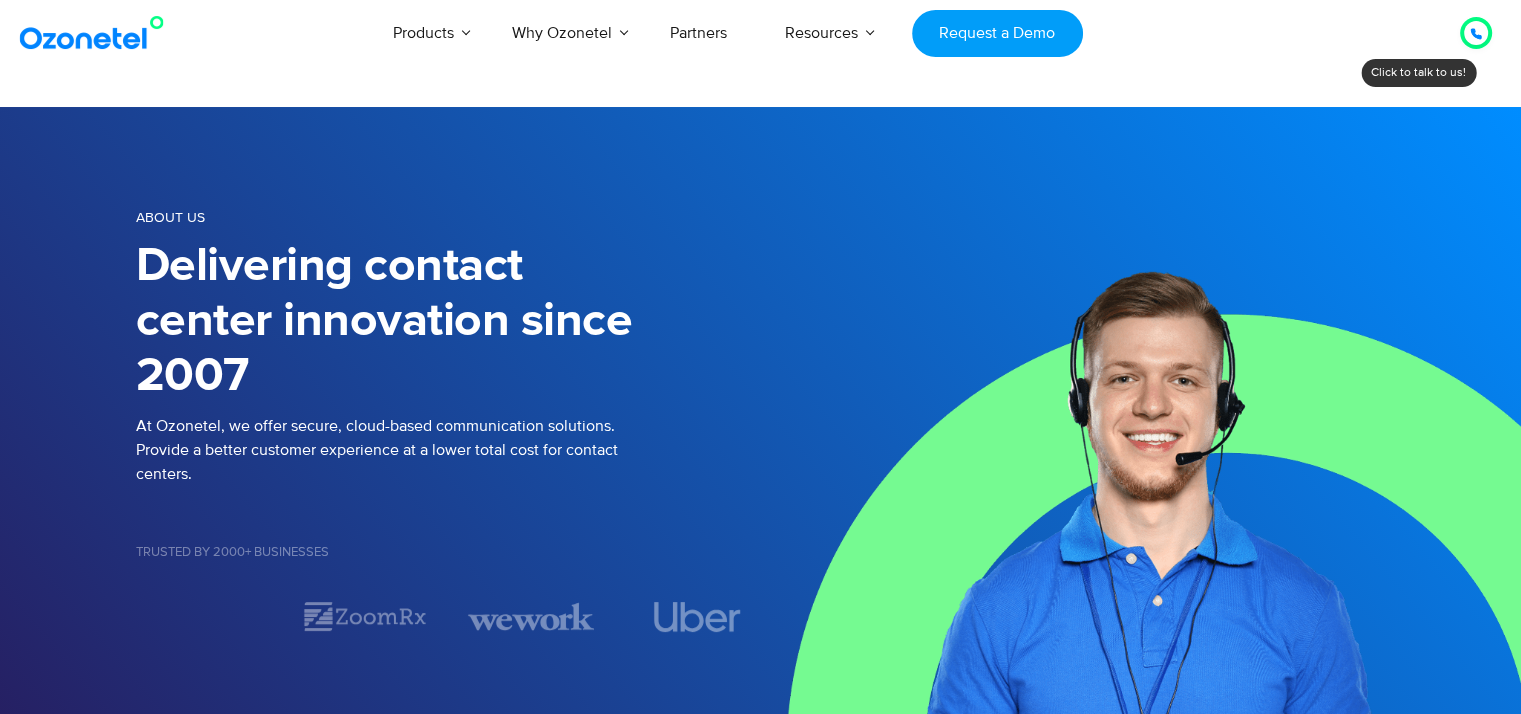 click on "Trusted by 2000+ Businesses" at bounding box center [448, 555] 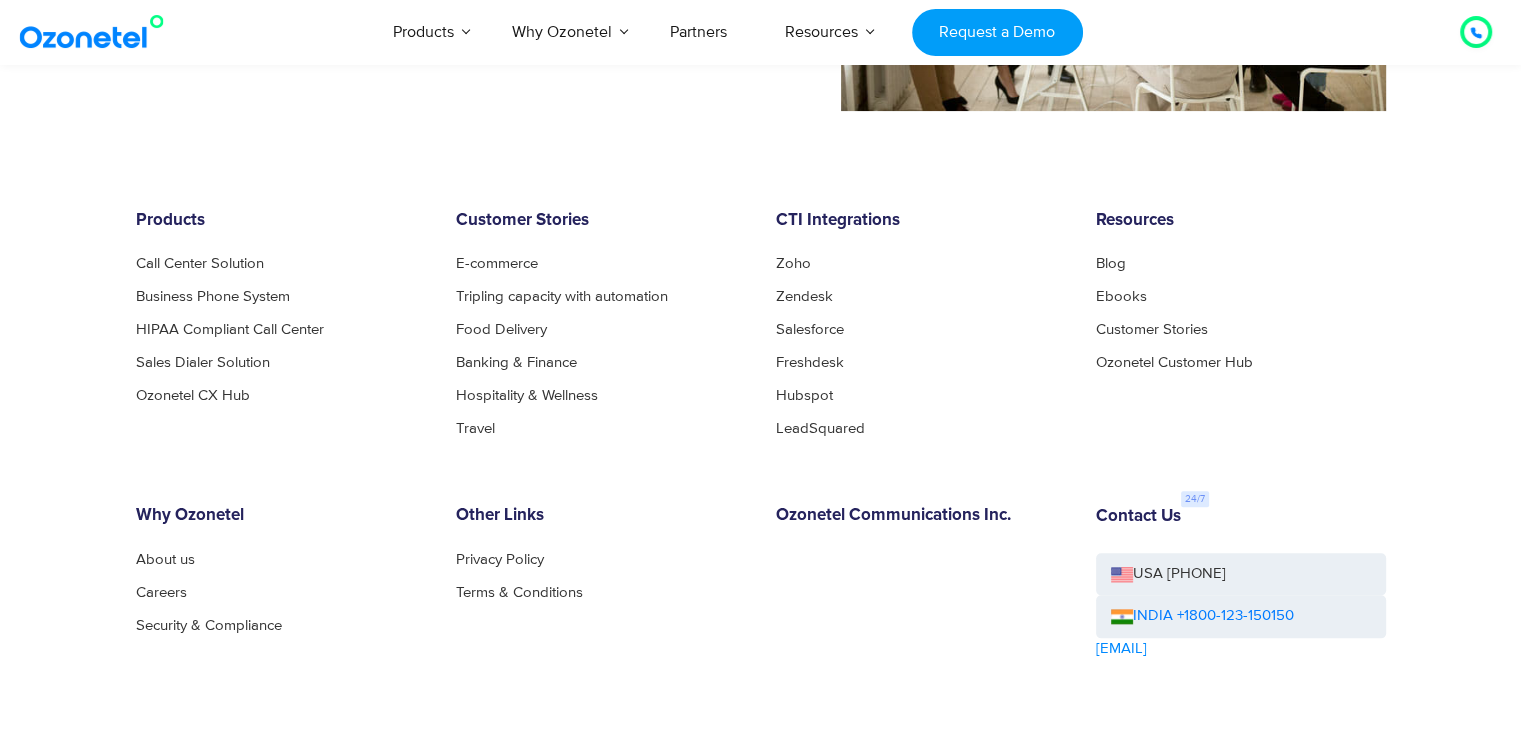 scroll, scrollTop: 2080, scrollLeft: 0, axis: vertical 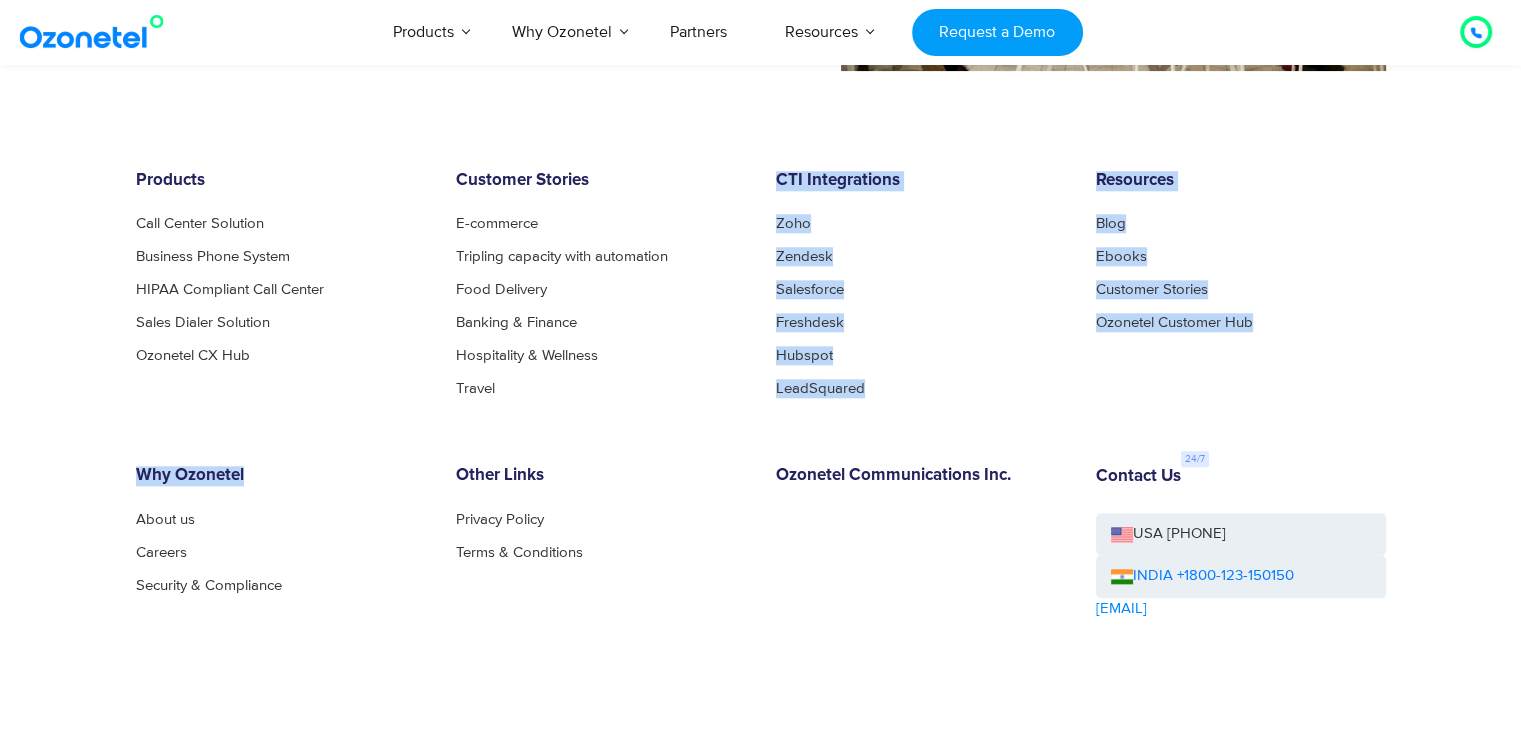 drag, startPoint x: 660, startPoint y: 375, endPoint x: 353, endPoint y: 449, distance: 315.79266 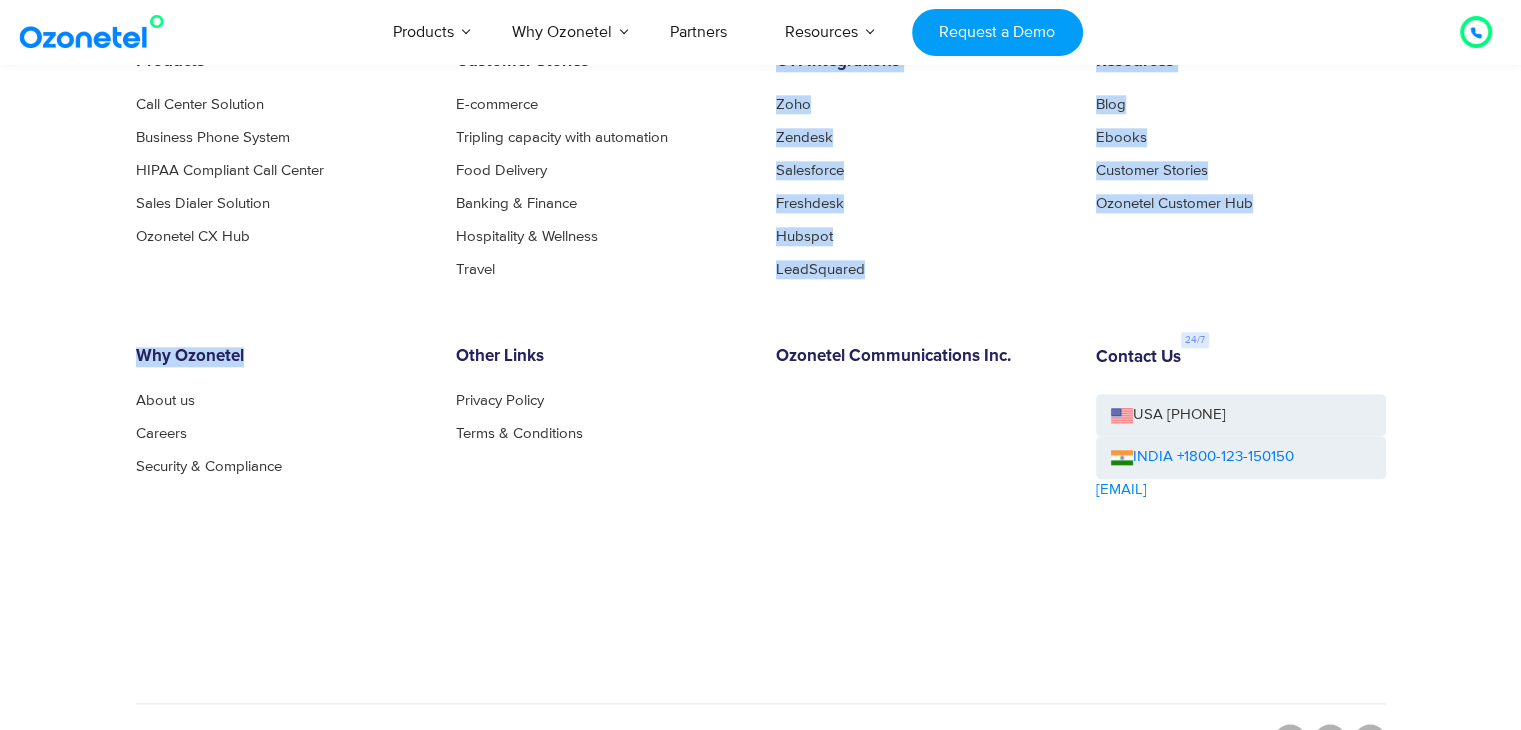 scroll, scrollTop: 2200, scrollLeft: 0, axis: vertical 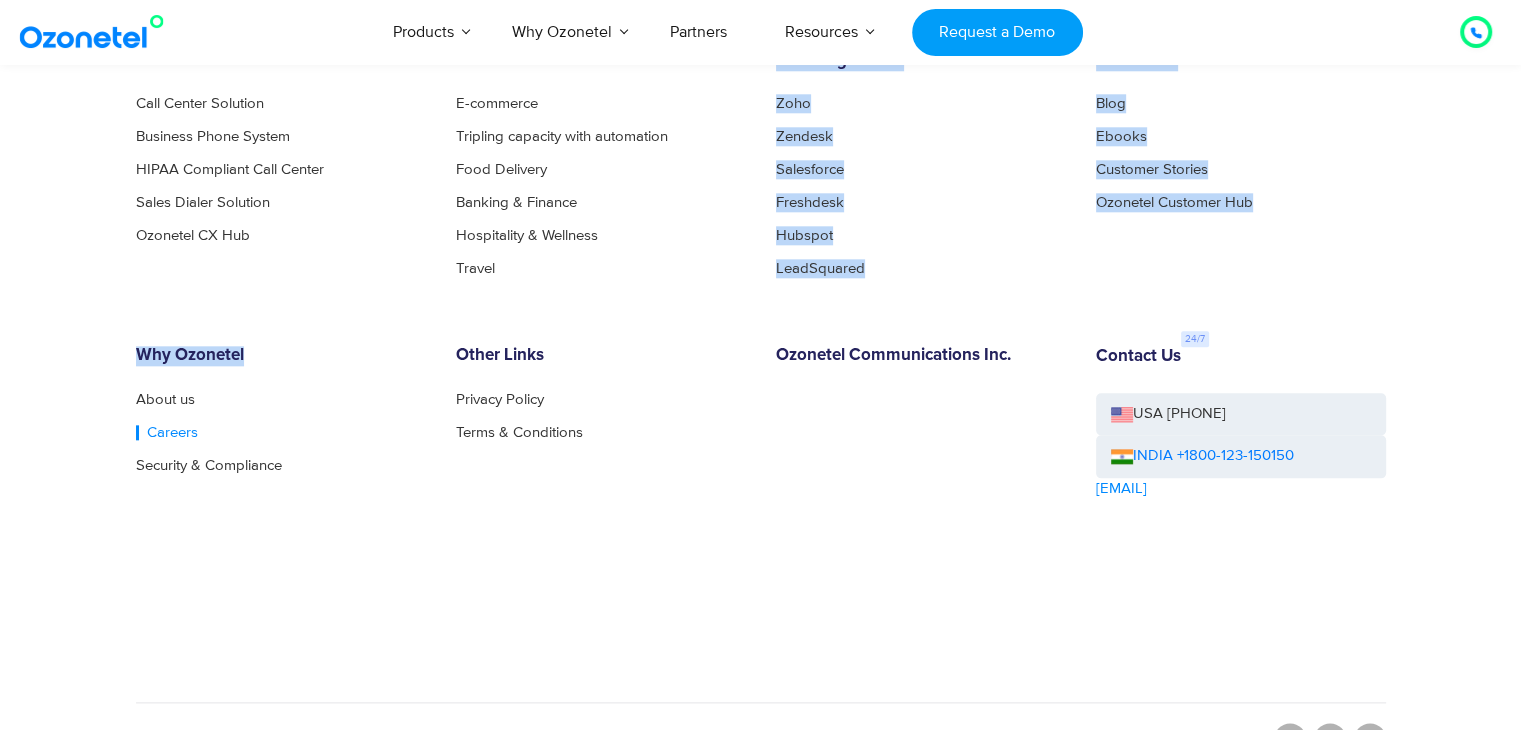 click on "Careers" at bounding box center (167, 432) 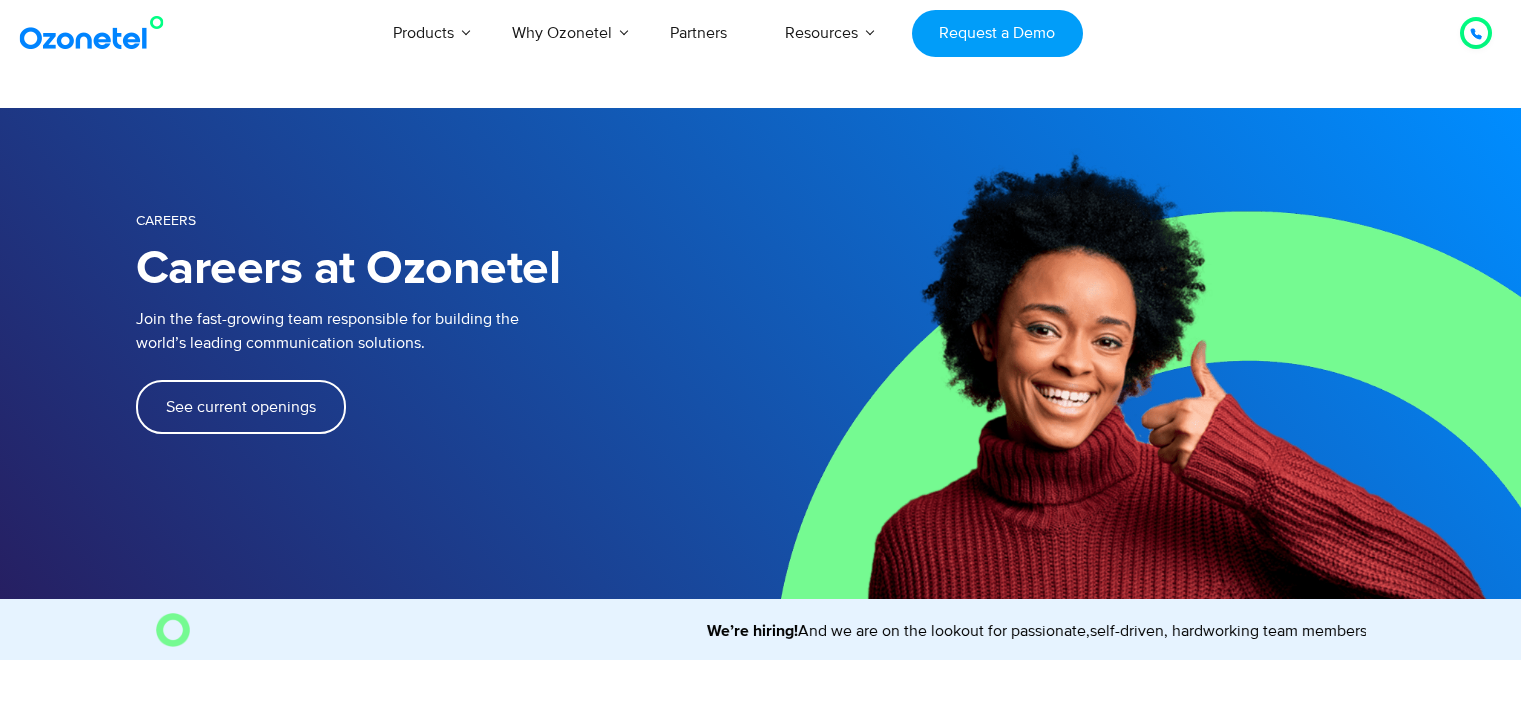 scroll, scrollTop: 0, scrollLeft: 0, axis: both 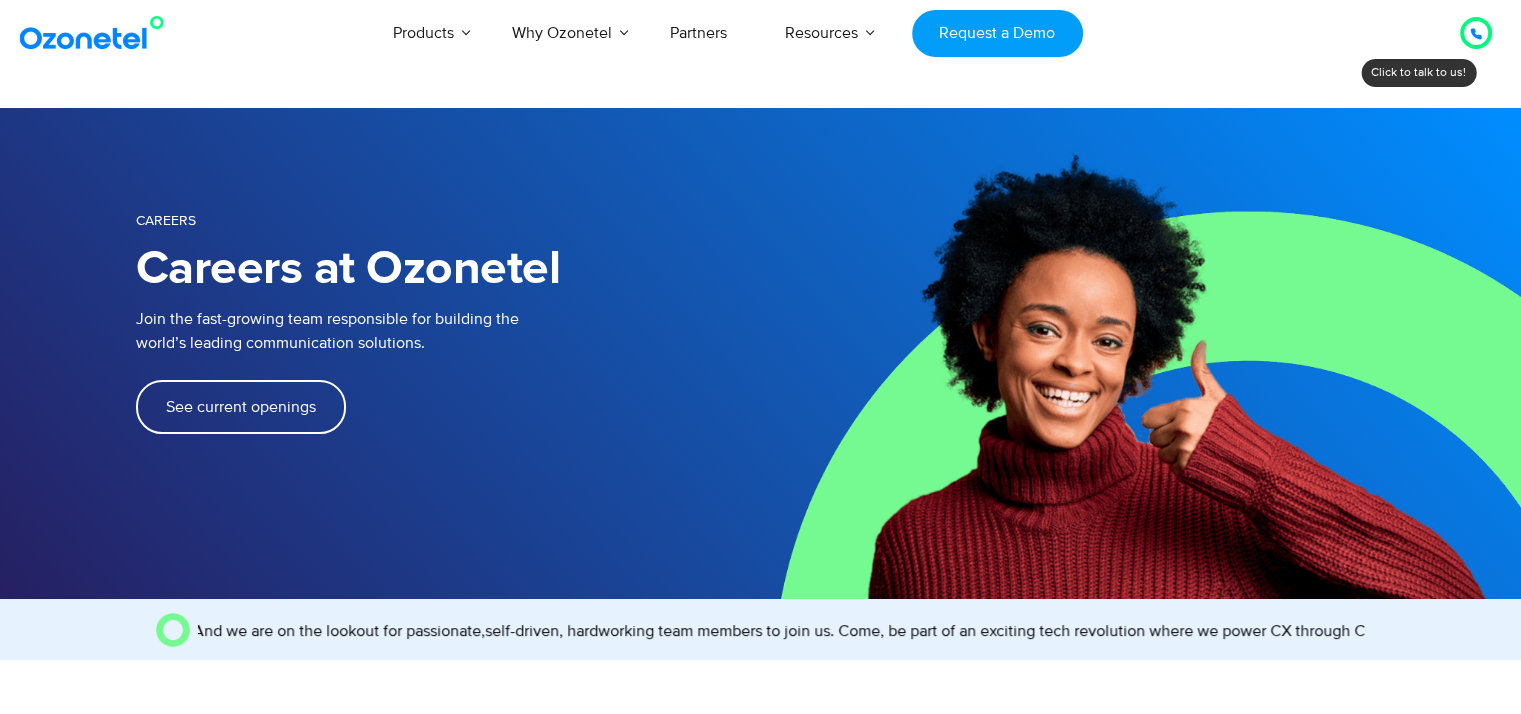 click on "See current openings" at bounding box center [241, 407] 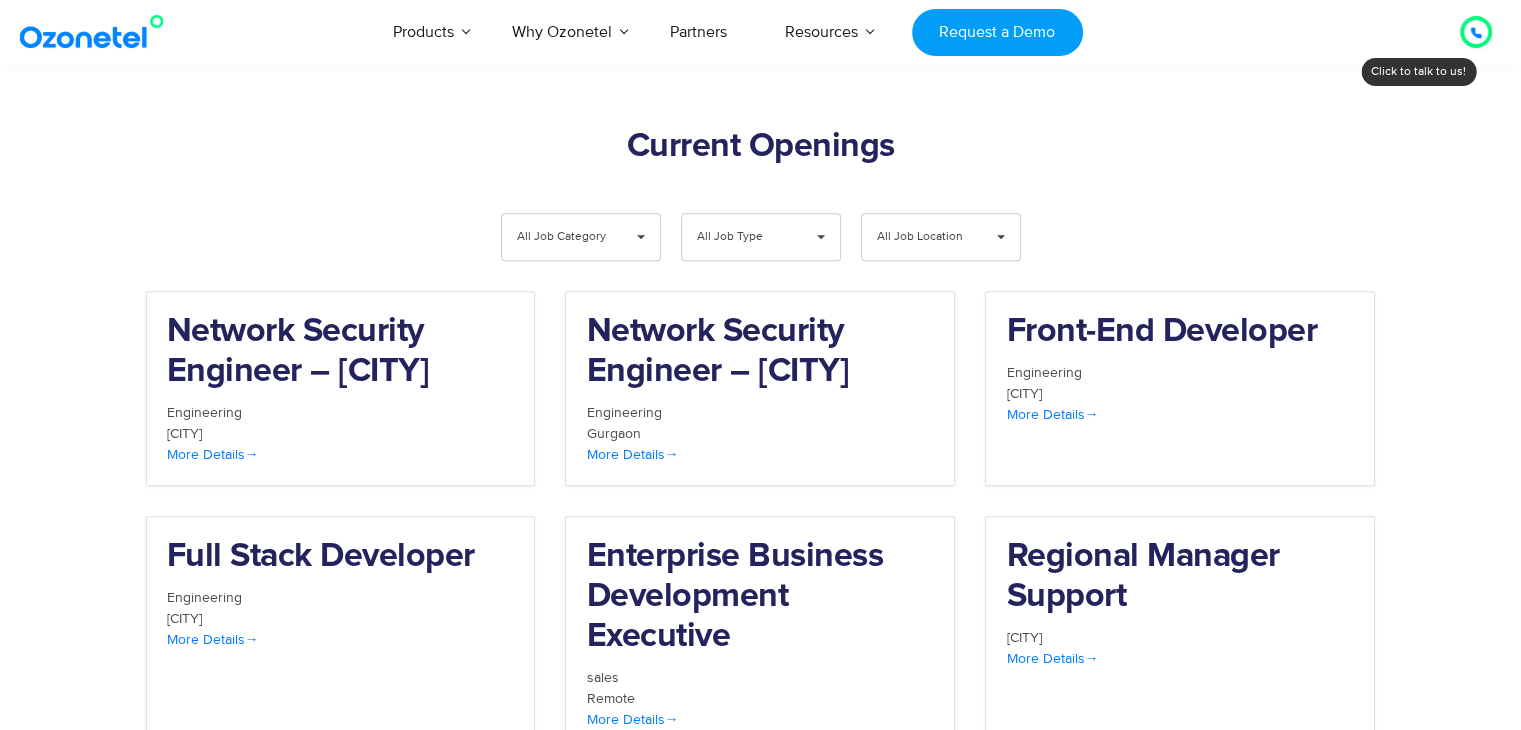 scroll, scrollTop: 2071, scrollLeft: 0, axis: vertical 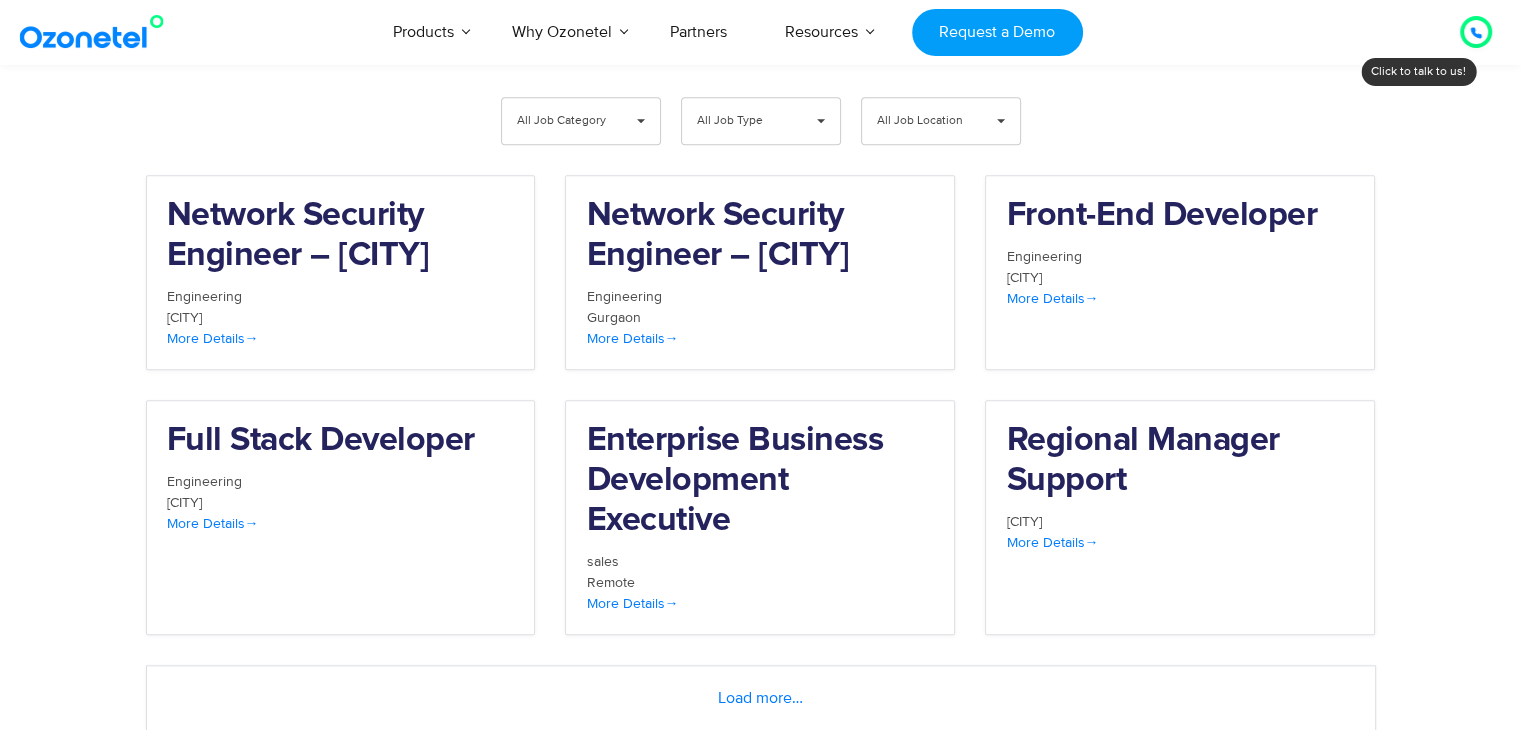 click on "**********" at bounding box center (760, 379) 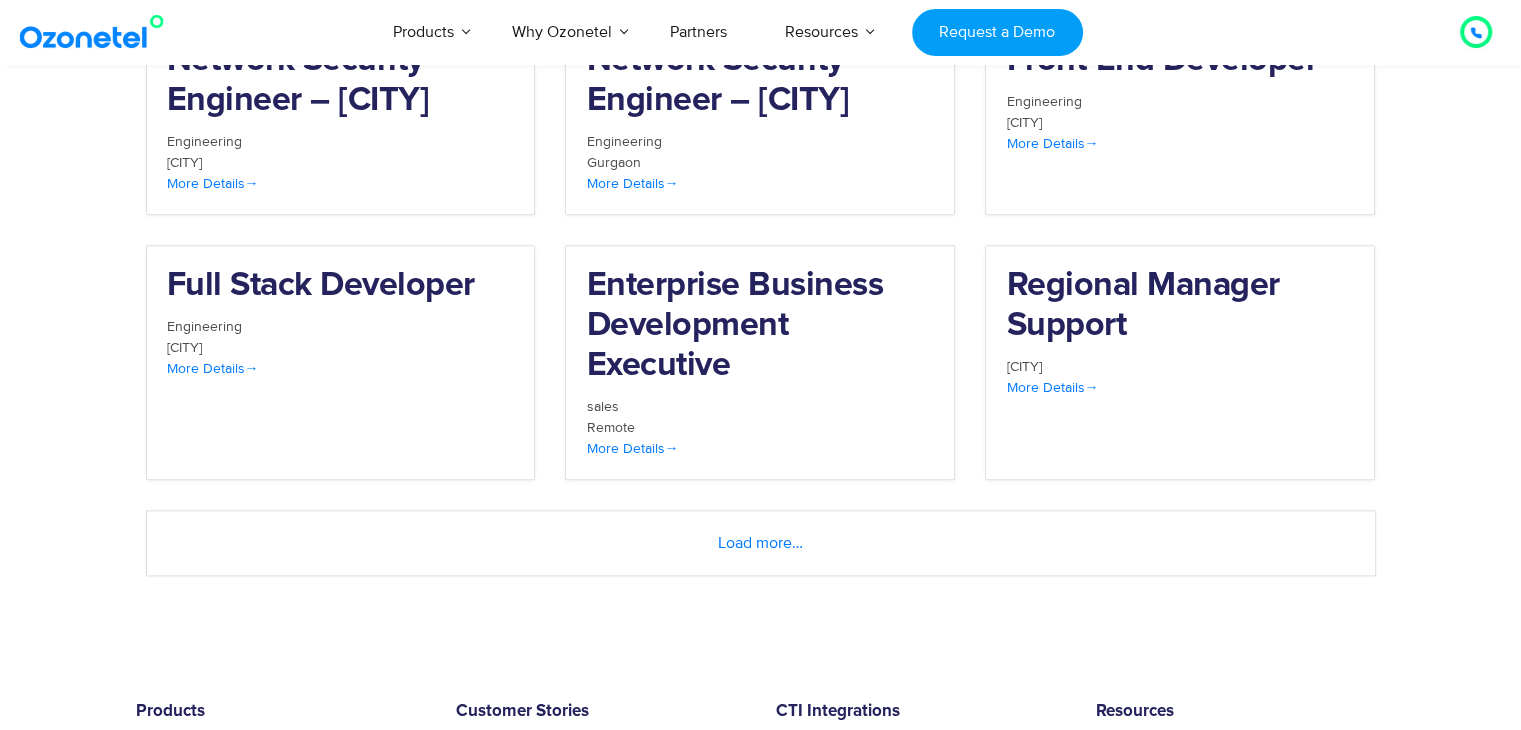 scroll, scrollTop: 2231, scrollLeft: 0, axis: vertical 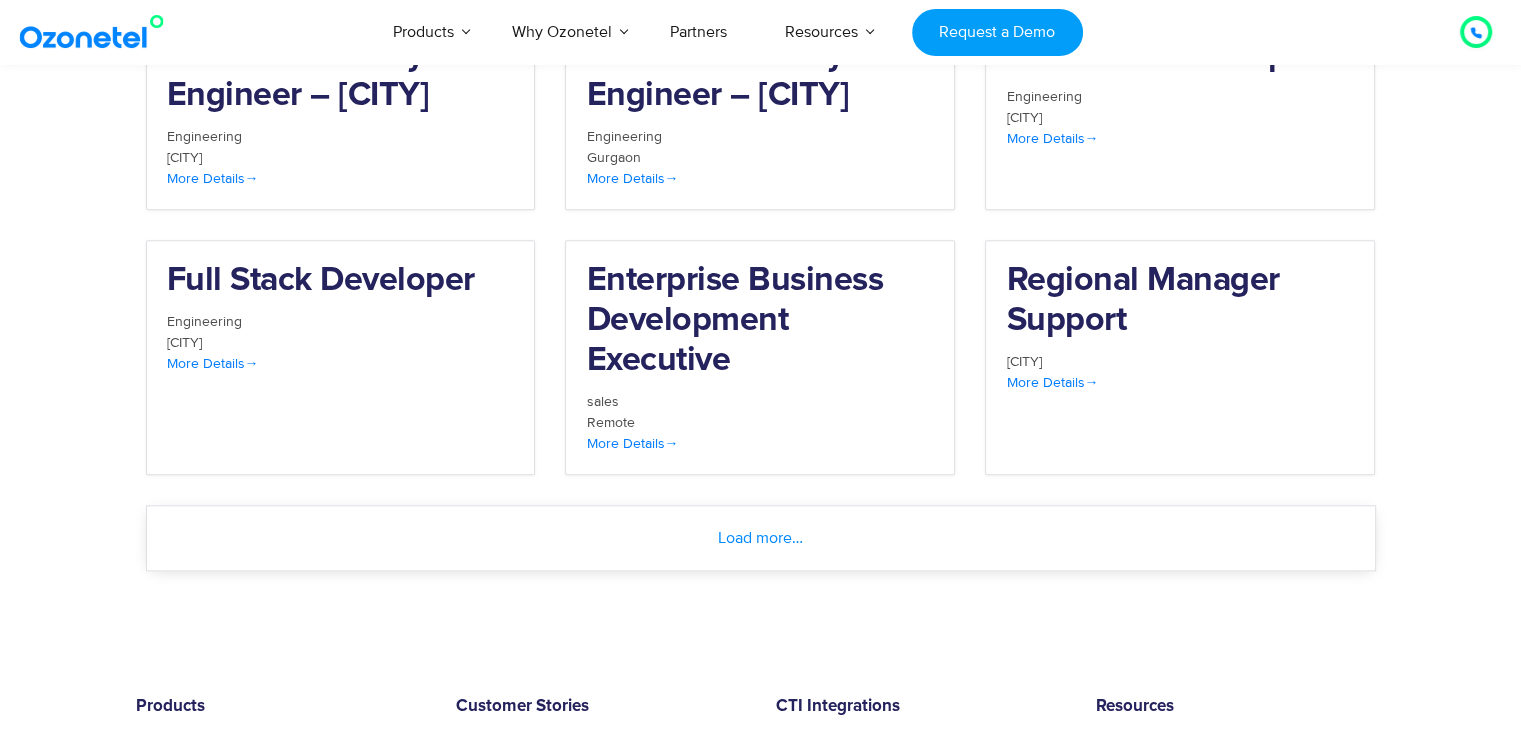 click on "Load more…" at bounding box center (761, 538) 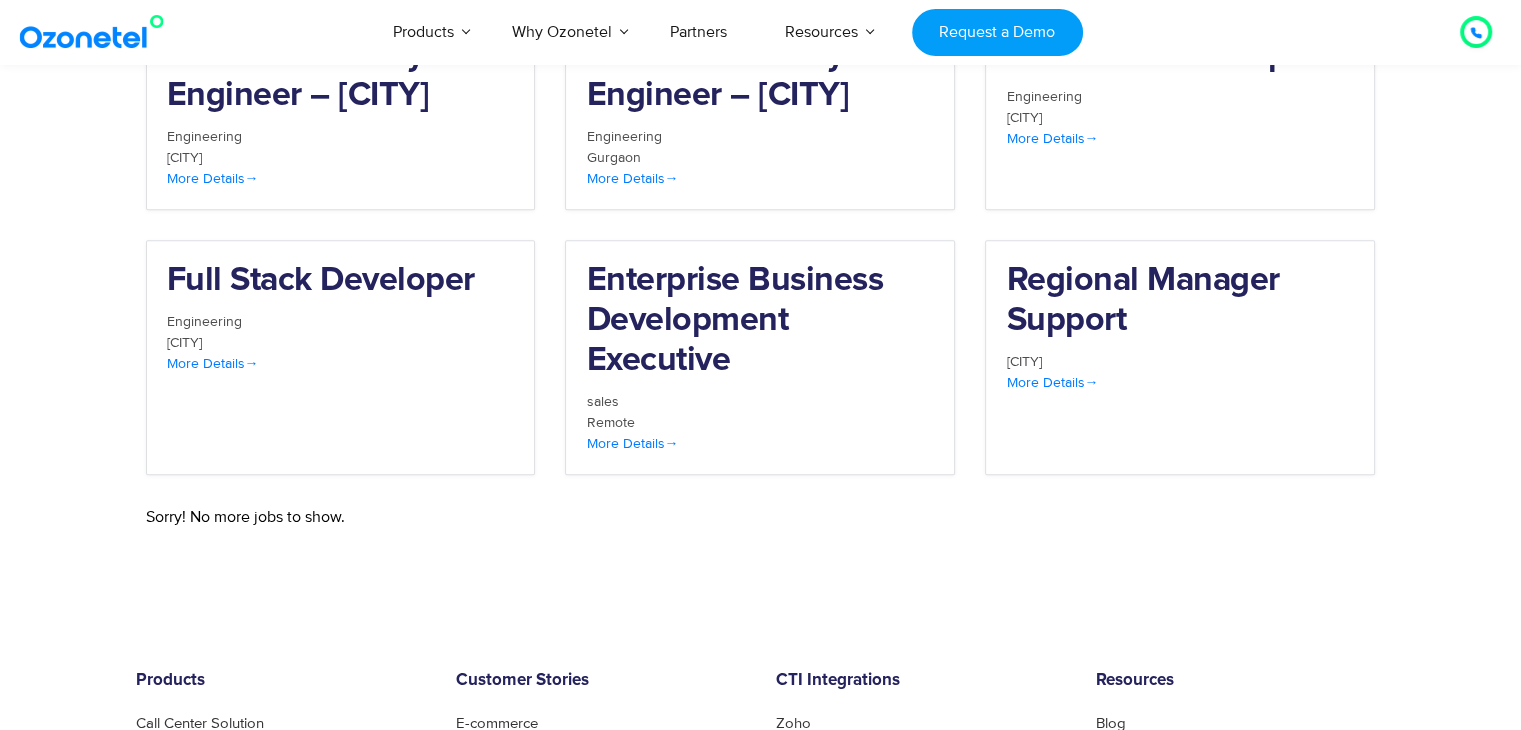 click on "Sorry! No more jobs to show." at bounding box center (761, 517) 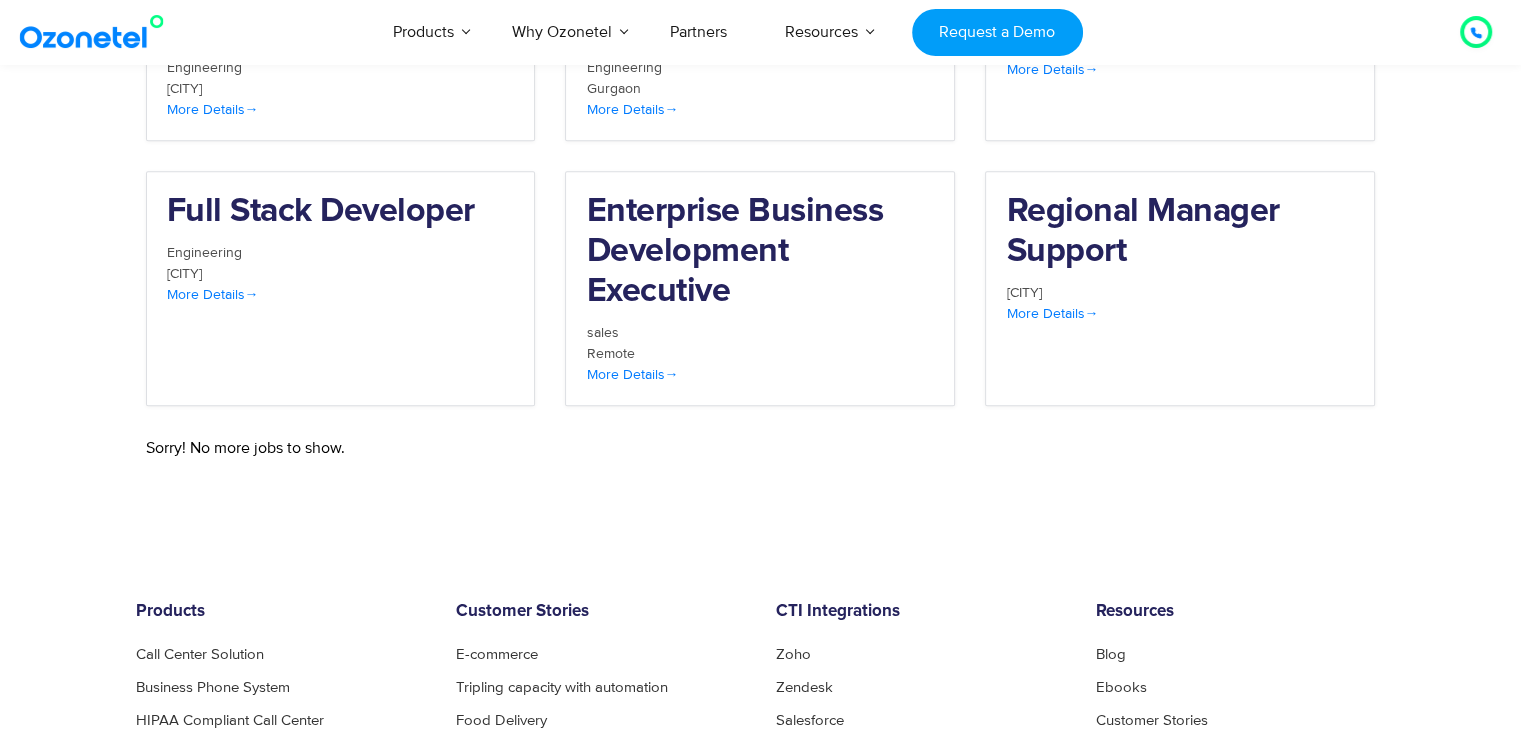 scroll, scrollTop: 2231, scrollLeft: 0, axis: vertical 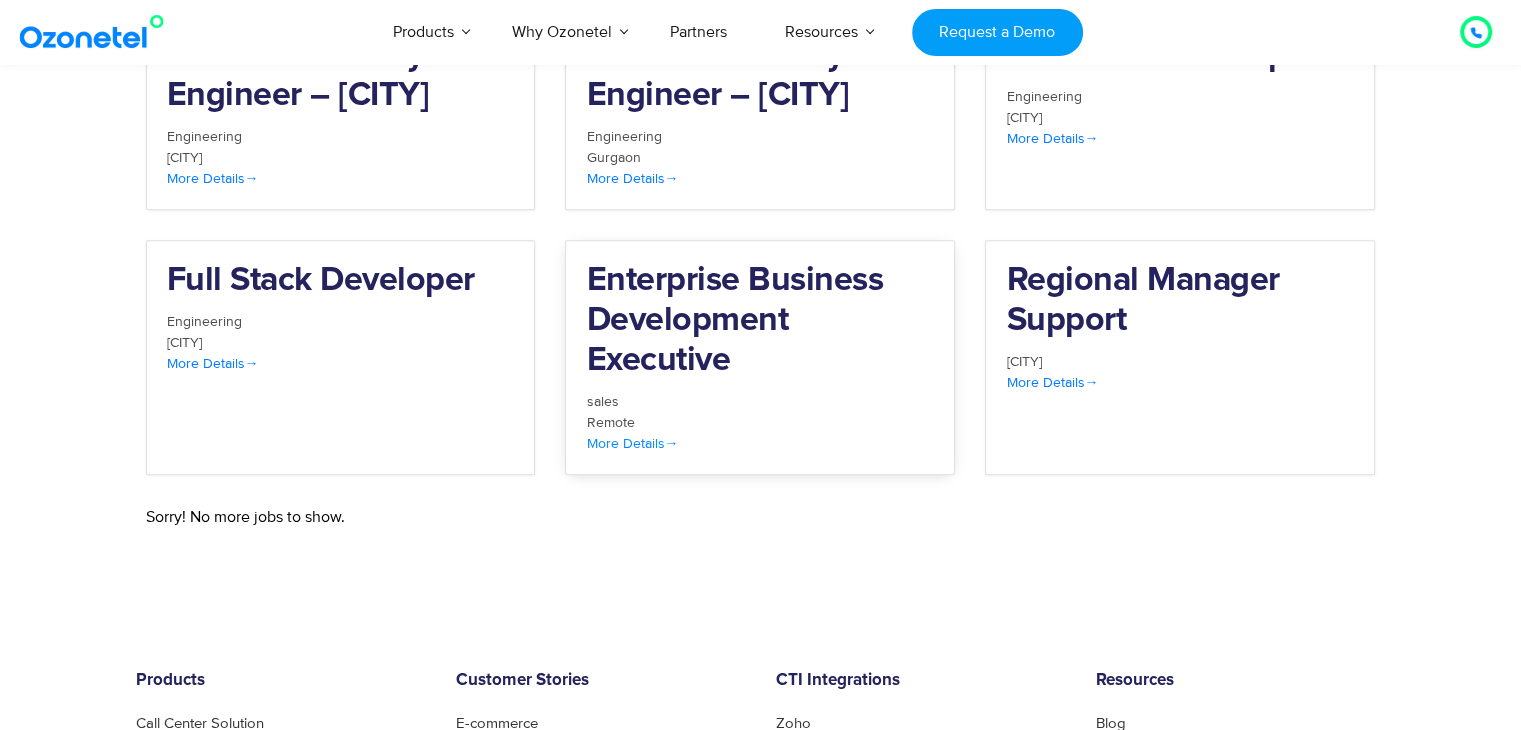 click on "Enterprise Business Development Executive" at bounding box center (760, 321) 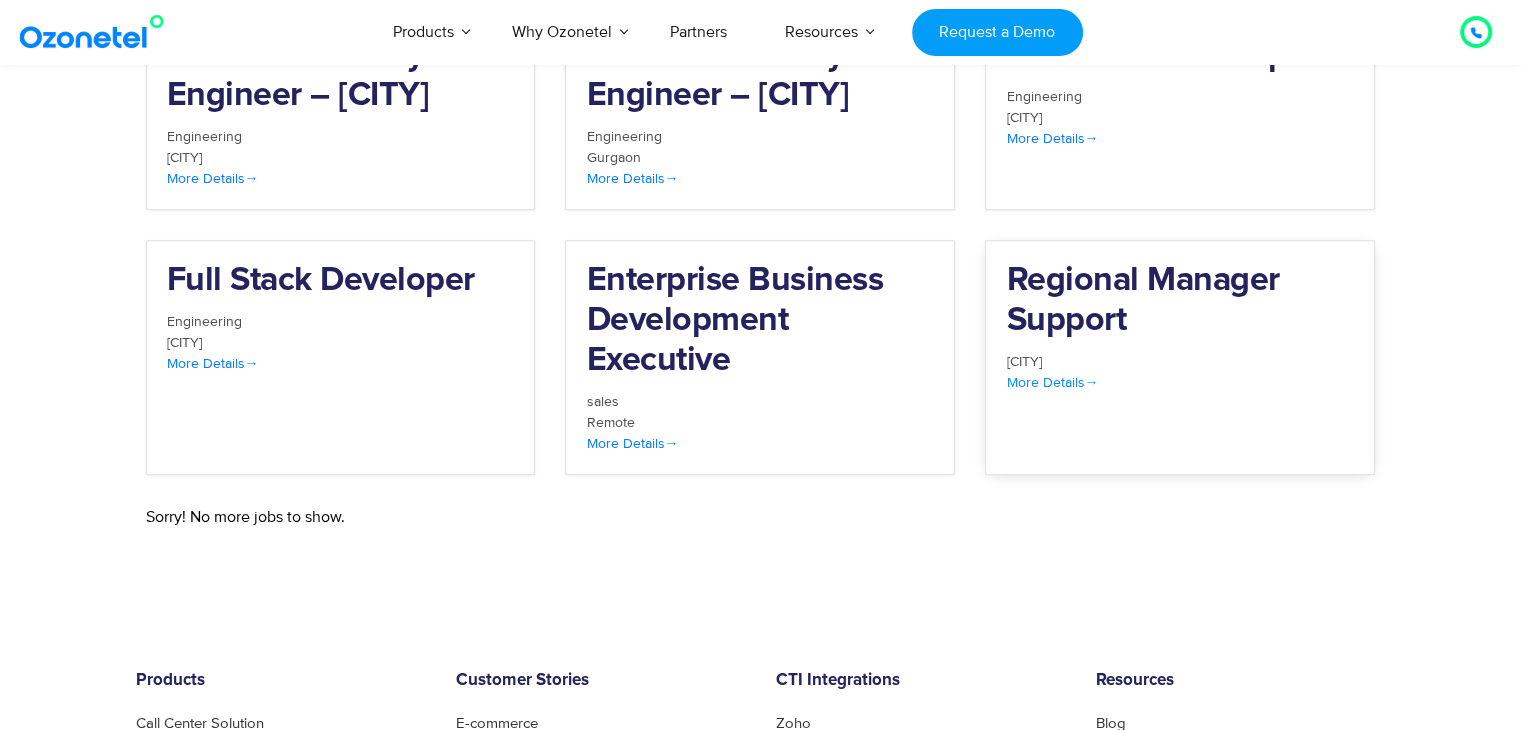 click on "Regional Manager Support" at bounding box center [1180, 301] 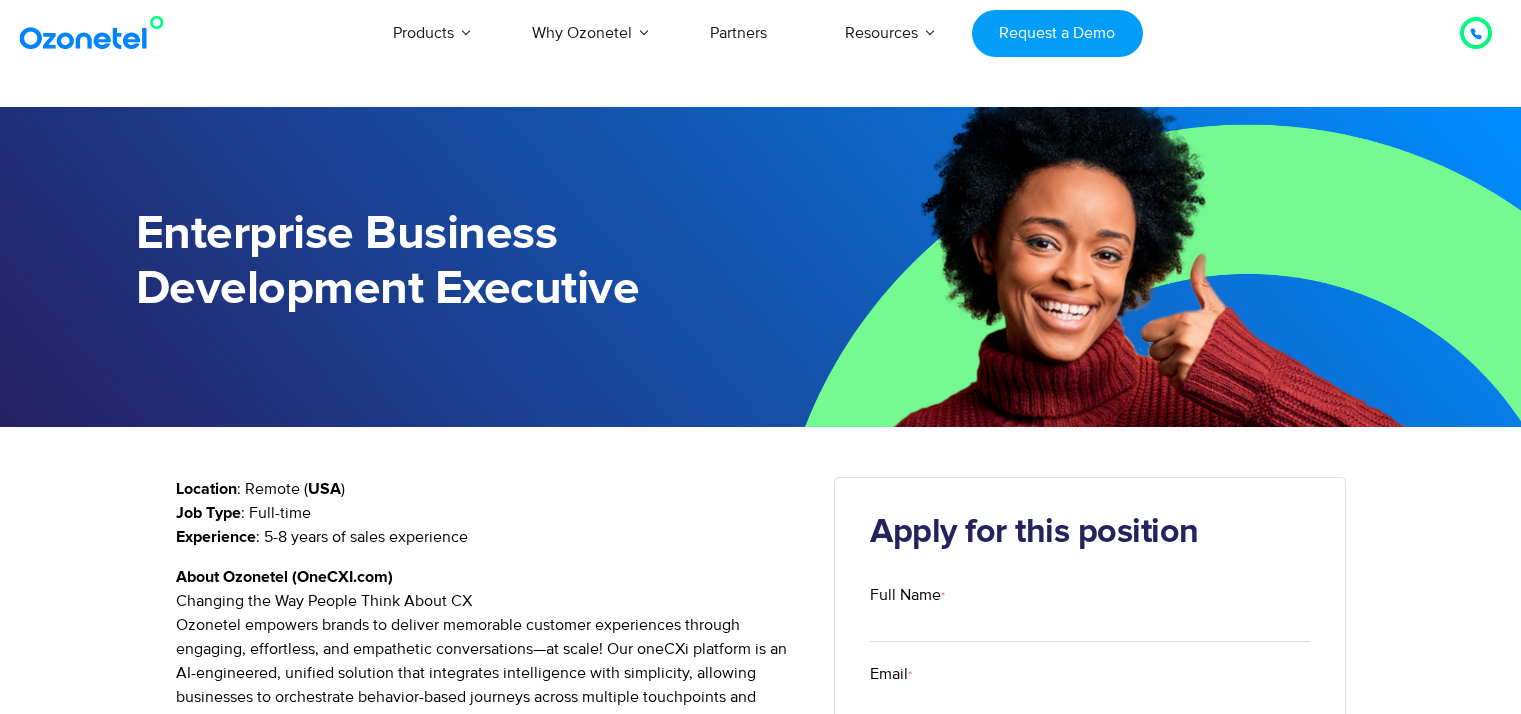 scroll, scrollTop: 0, scrollLeft: 0, axis: both 